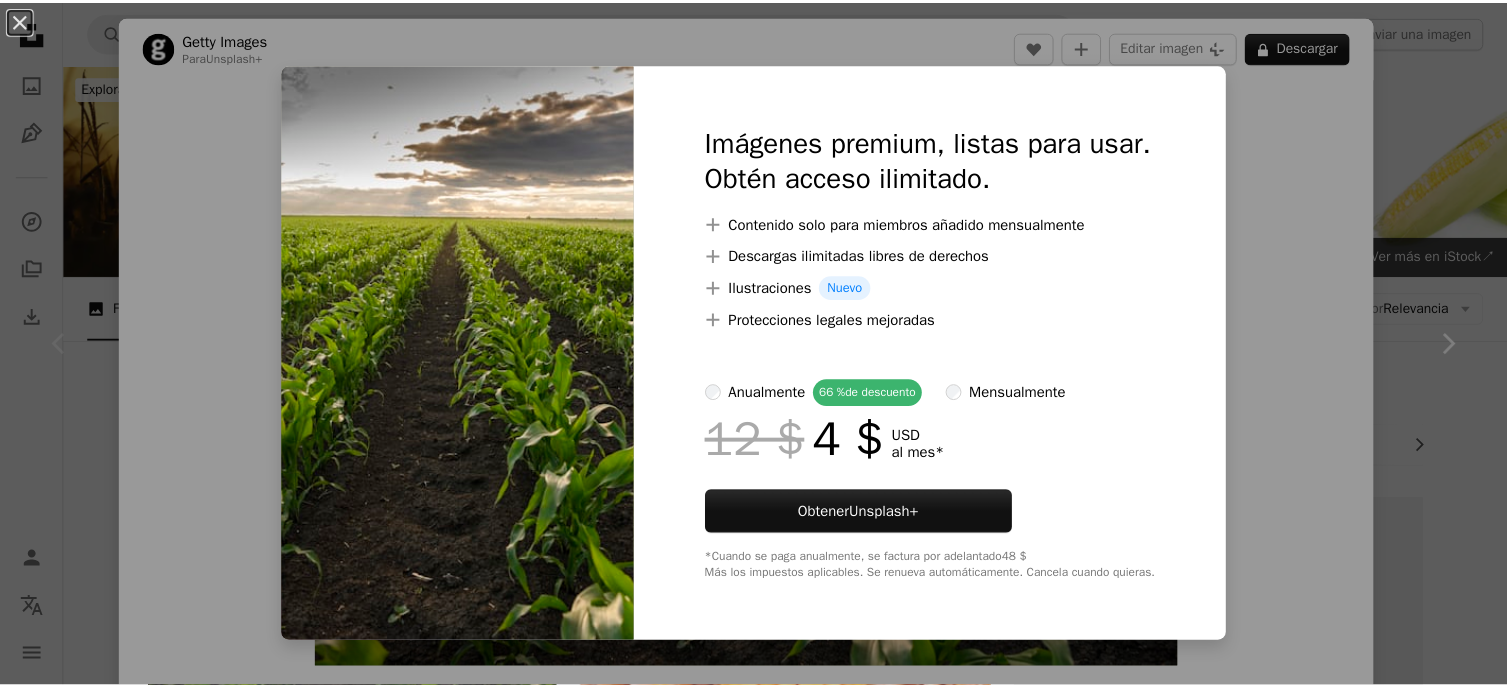 scroll, scrollTop: 166, scrollLeft: 0, axis: vertical 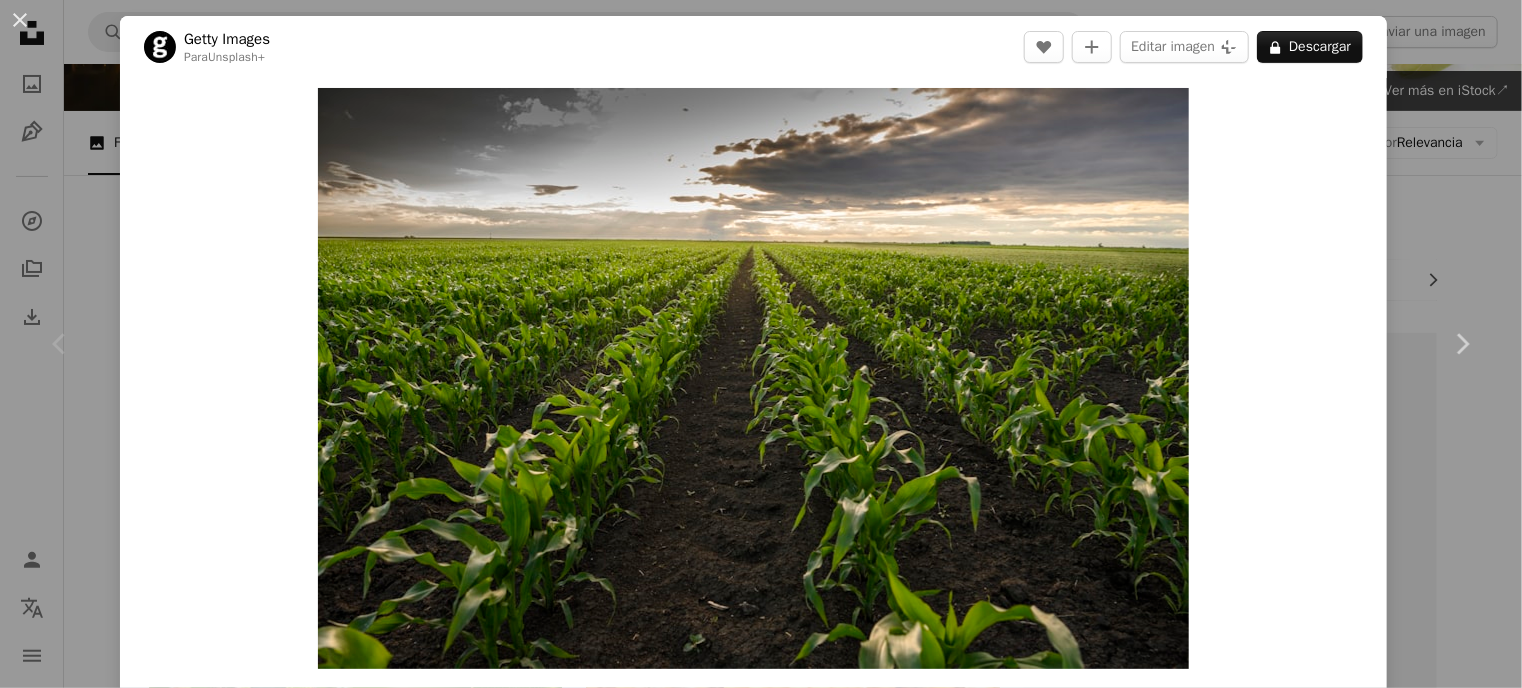 click on "Chevron left" at bounding box center [60, 344] 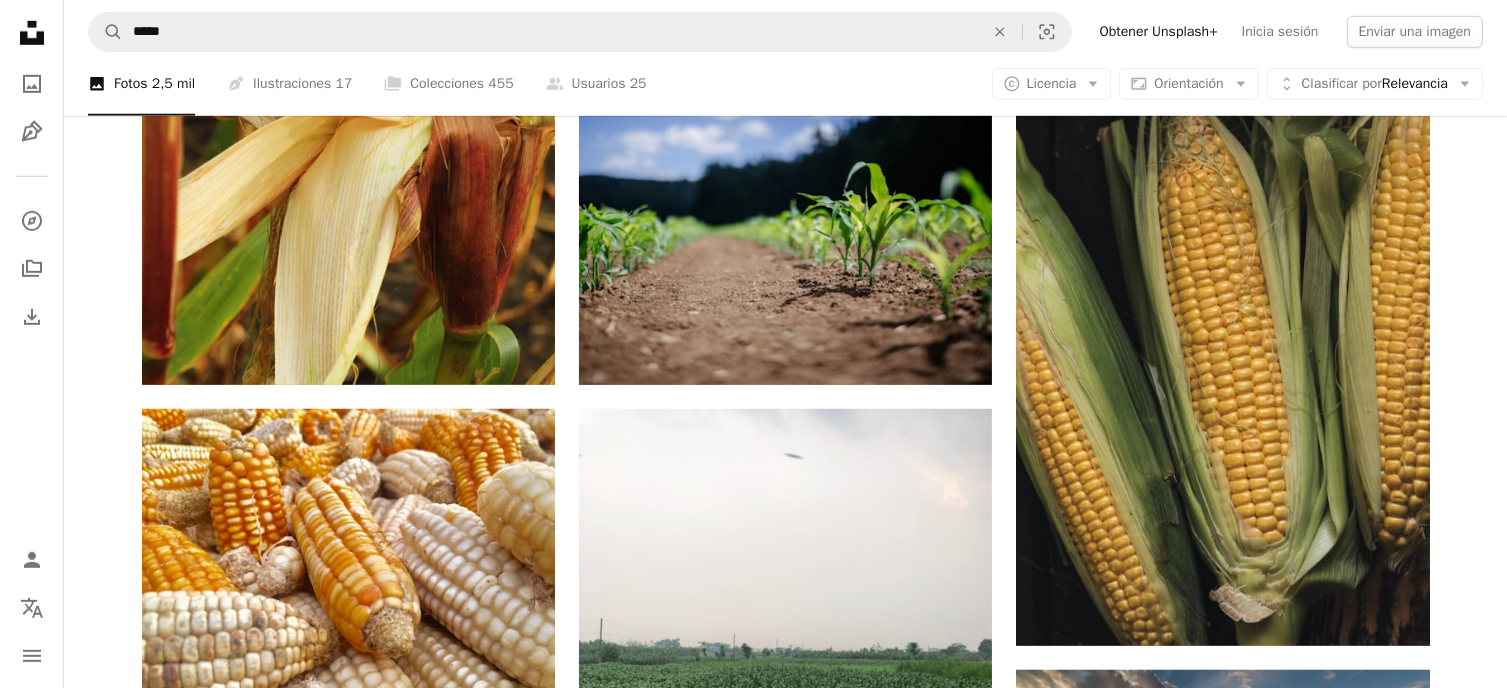scroll, scrollTop: 1666, scrollLeft: 0, axis: vertical 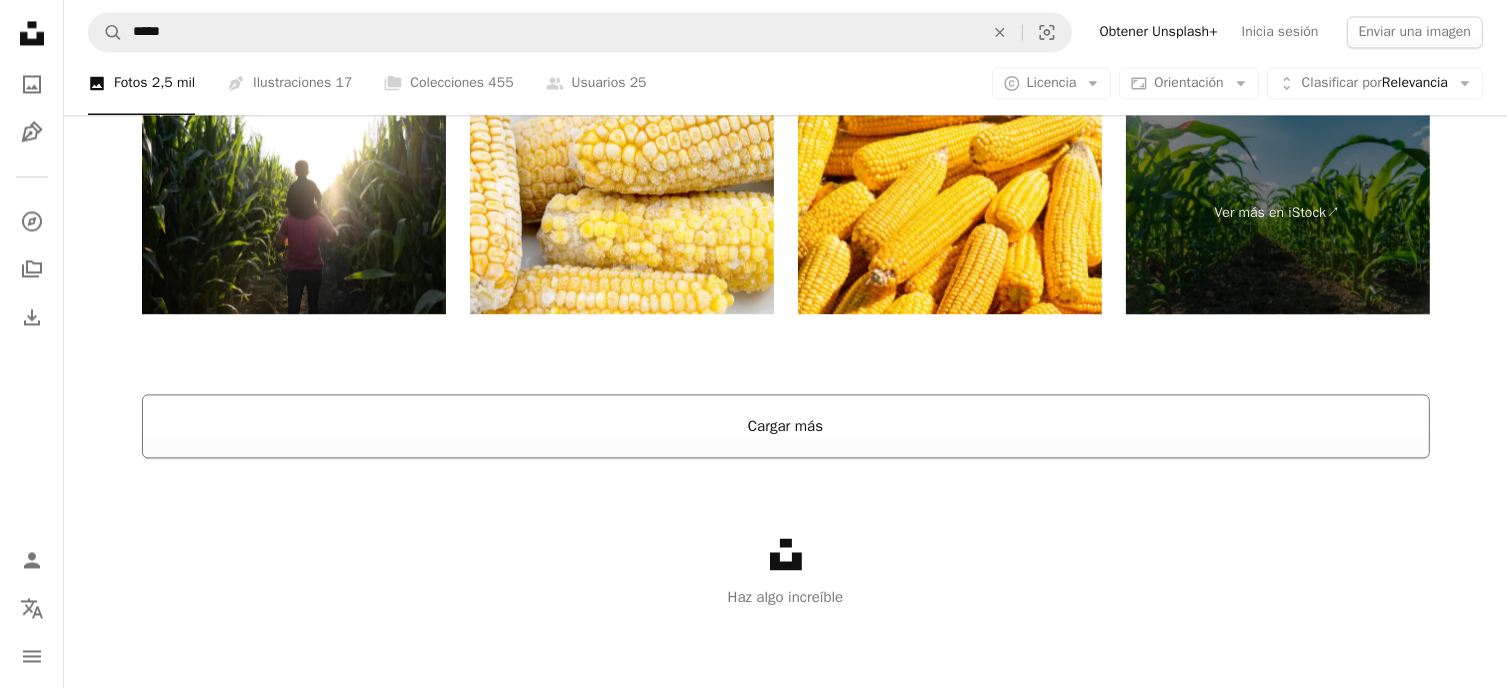 click on "Cargar más" at bounding box center [786, 426] 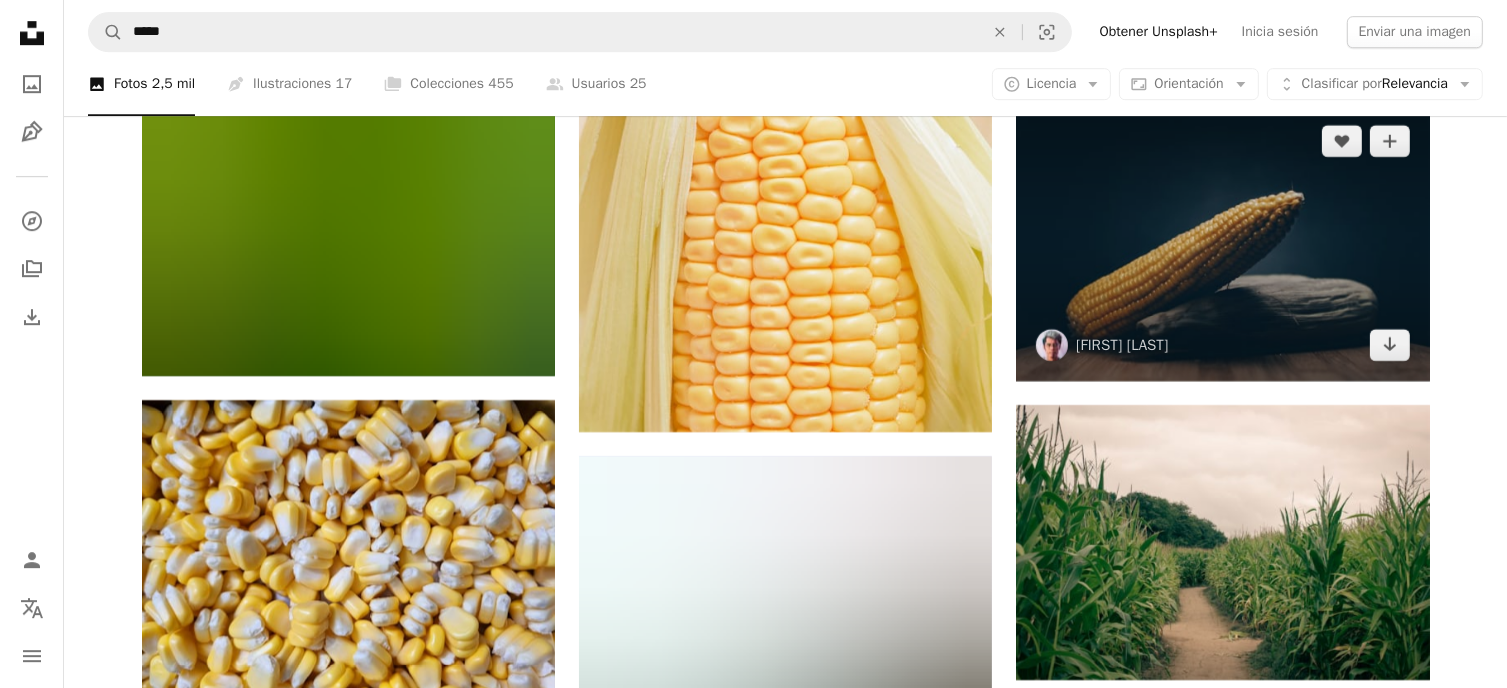 scroll, scrollTop: 5760, scrollLeft: 0, axis: vertical 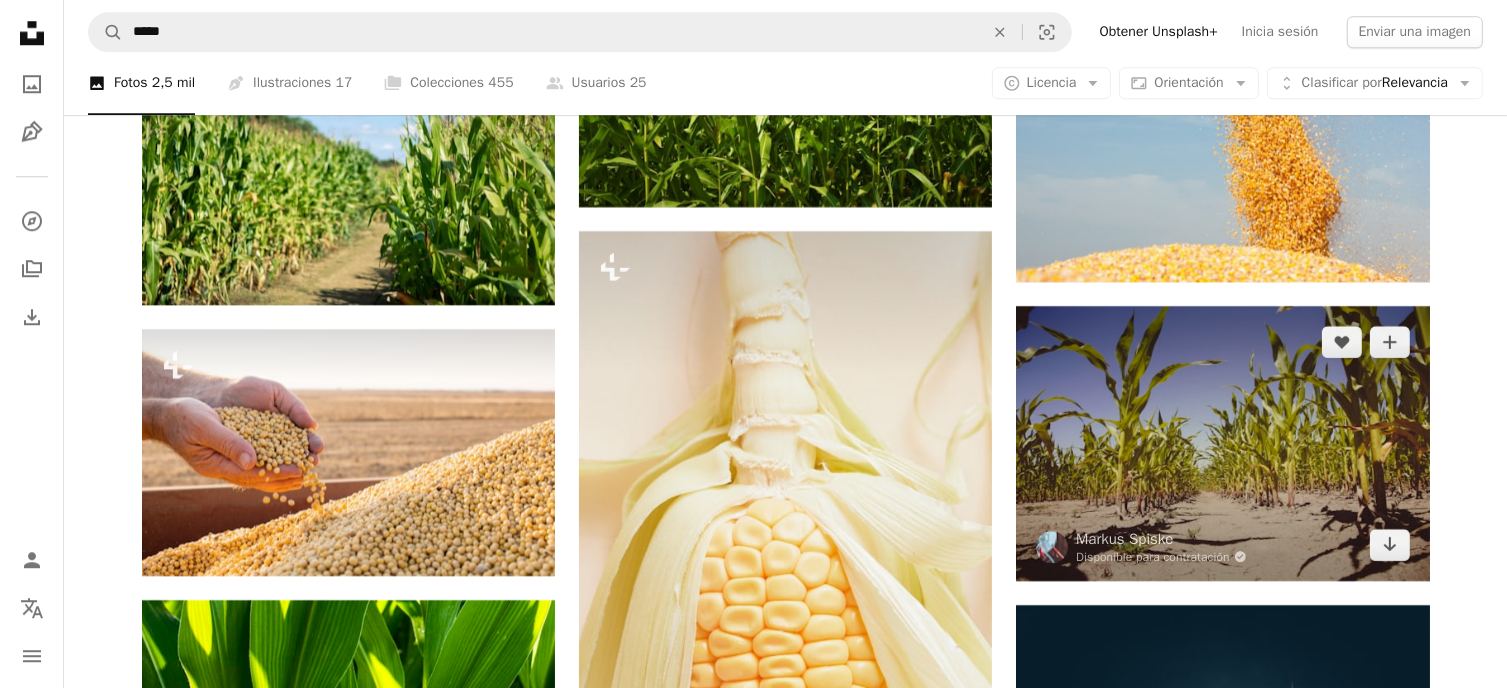 click at bounding box center (1222, 443) 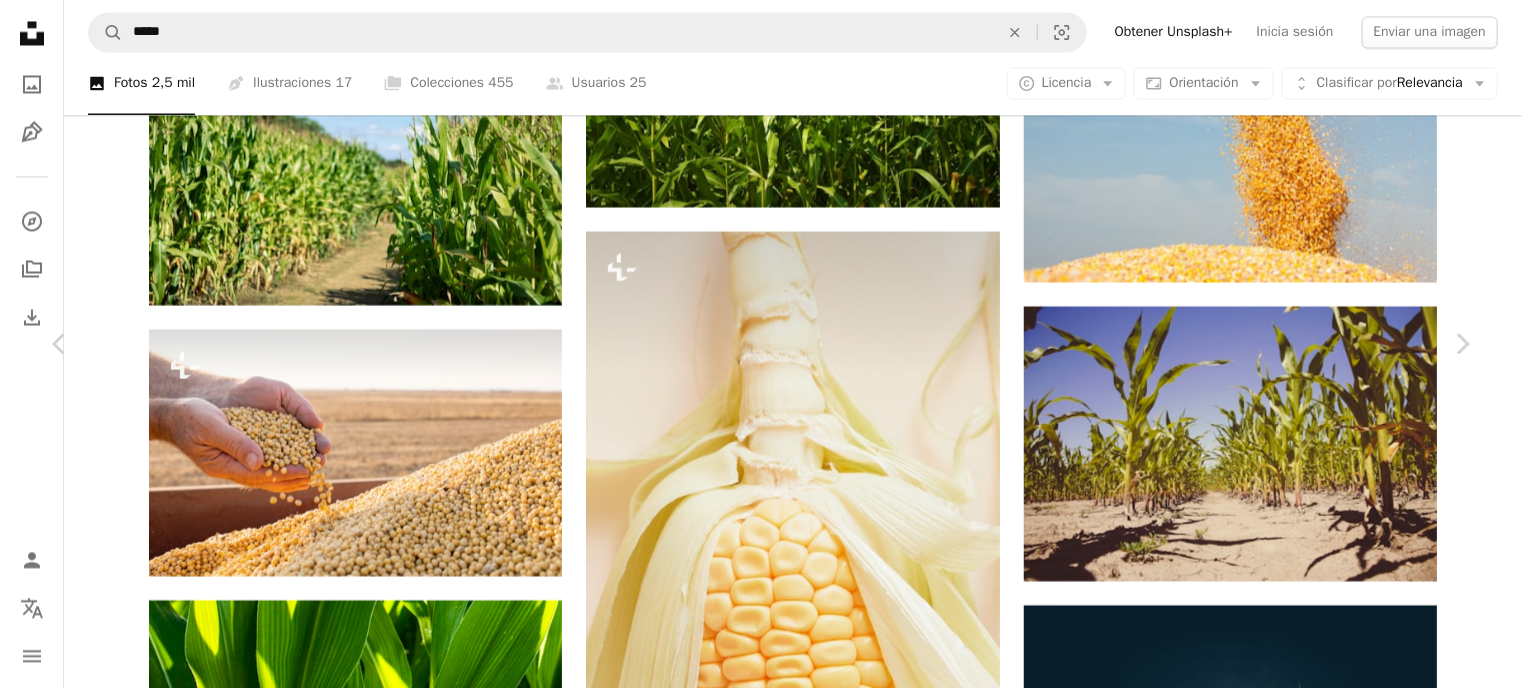 click on "Chevron down" 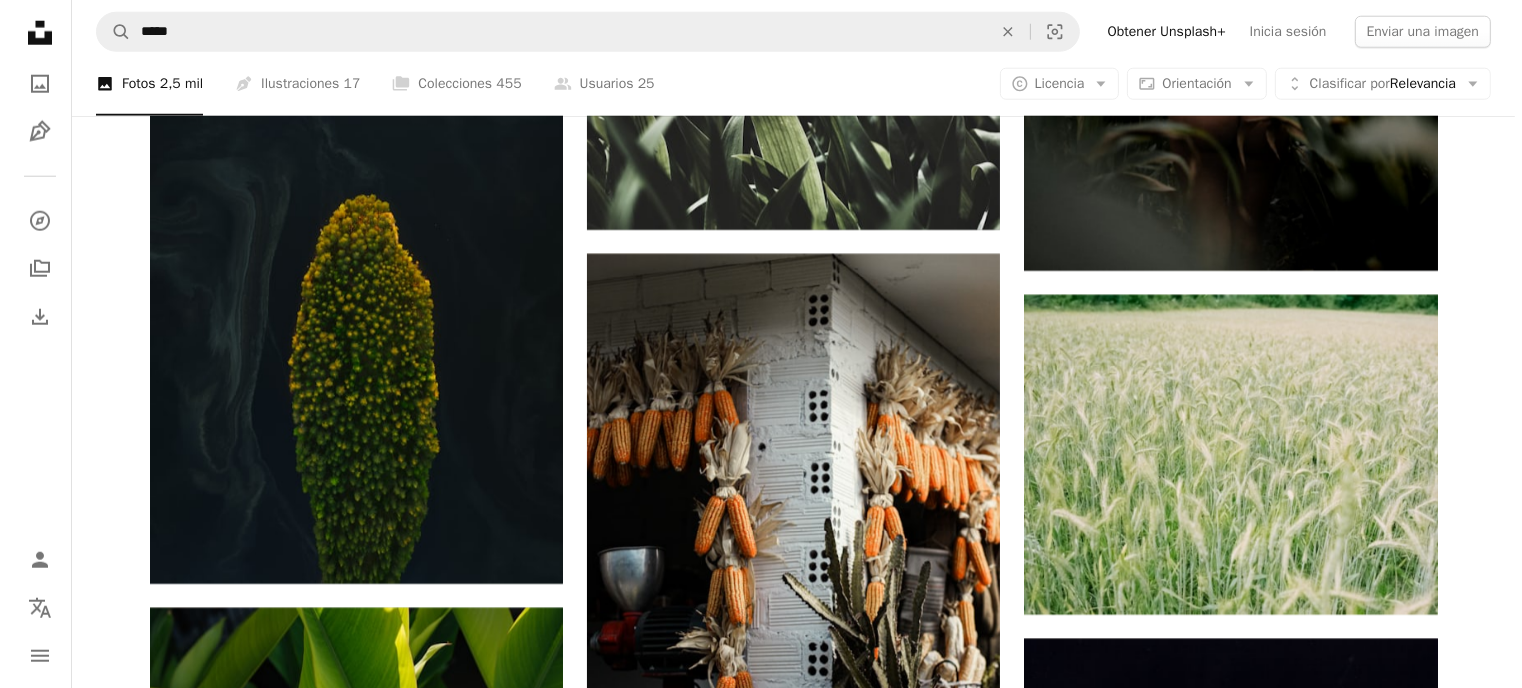 scroll, scrollTop: 24426, scrollLeft: 0, axis: vertical 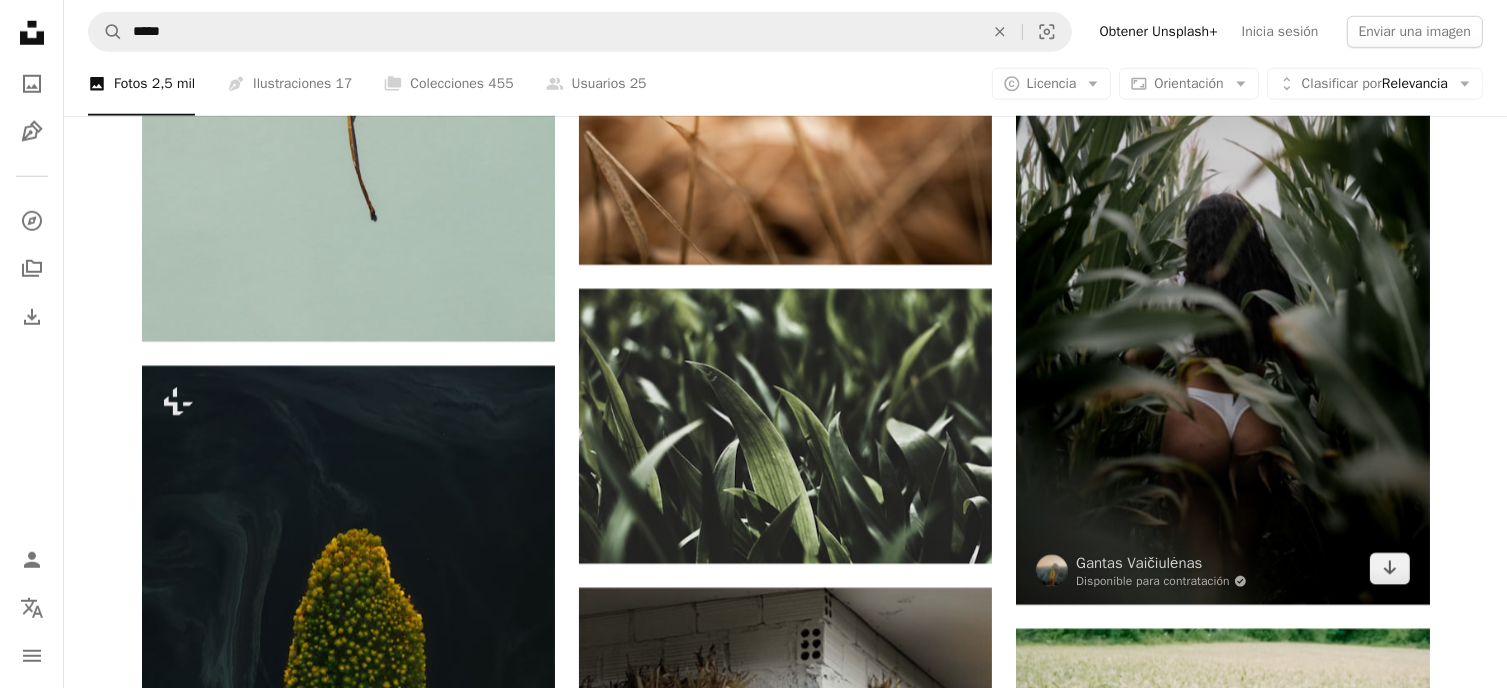 click at bounding box center (1222, 295) 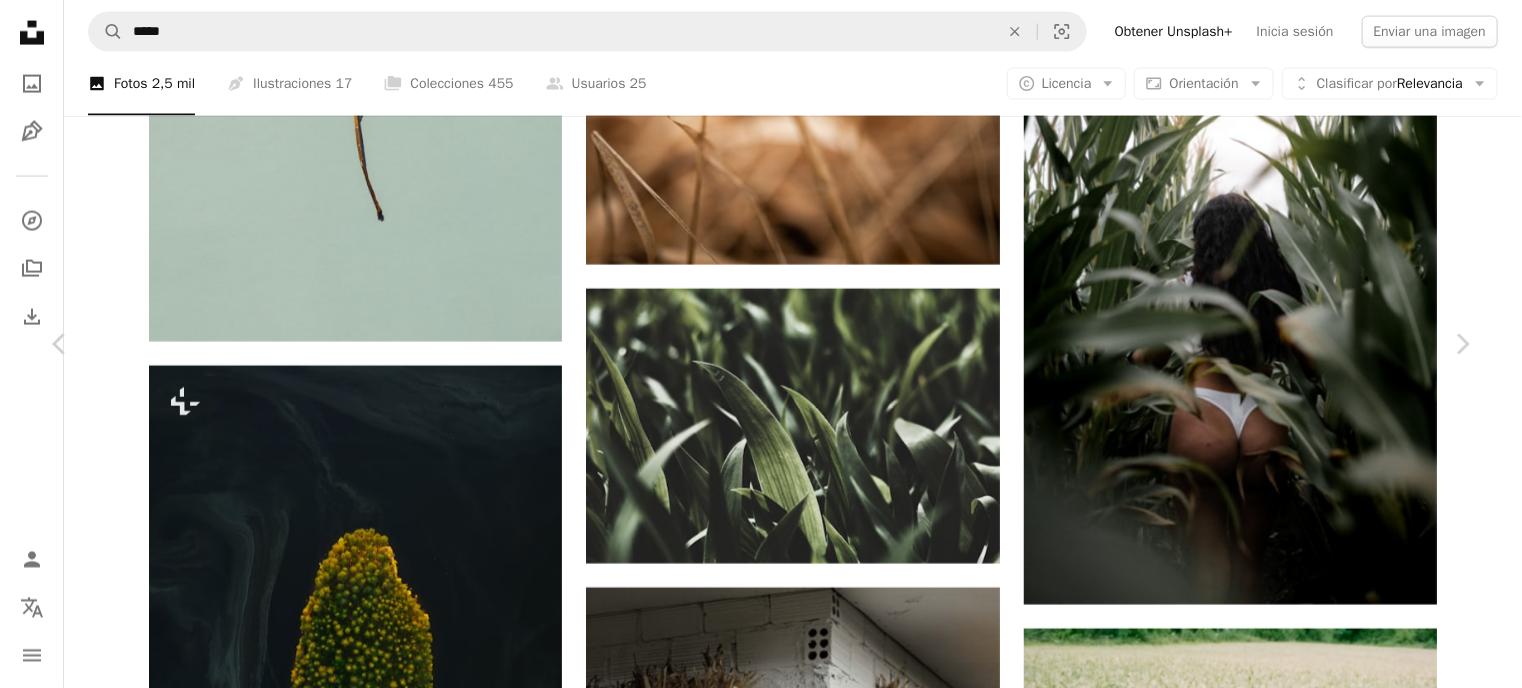 click on "Gantas Vaičiulėnas" at bounding box center (269, 5235) 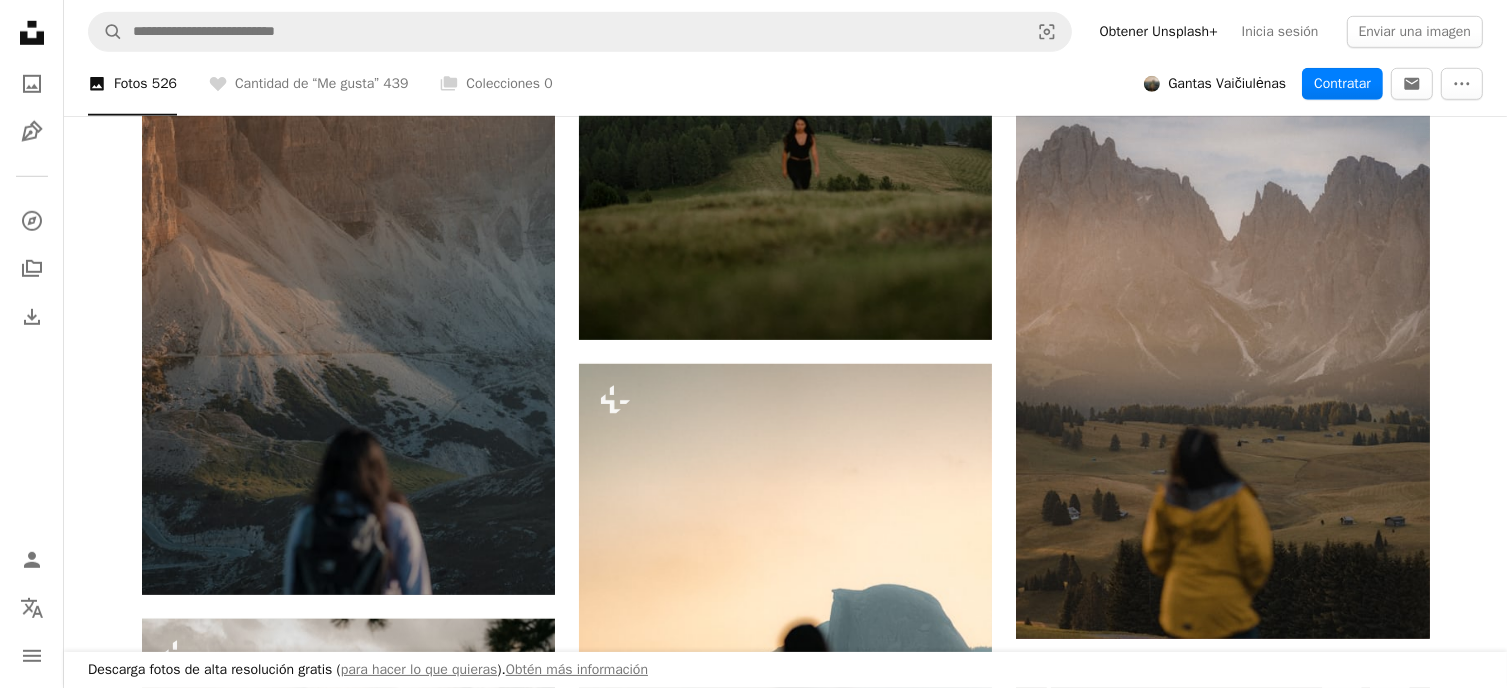 scroll, scrollTop: 2000, scrollLeft: 0, axis: vertical 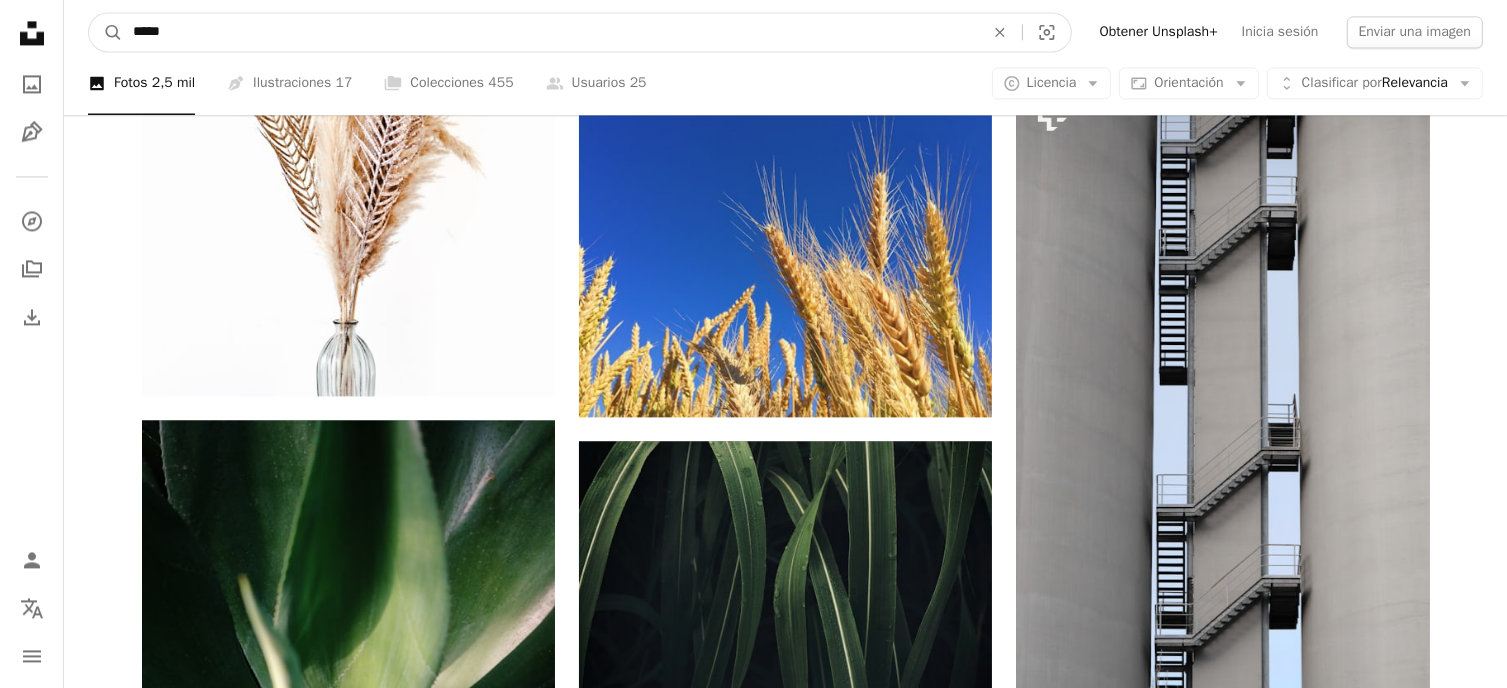 click on "*****" at bounding box center [550, 32] 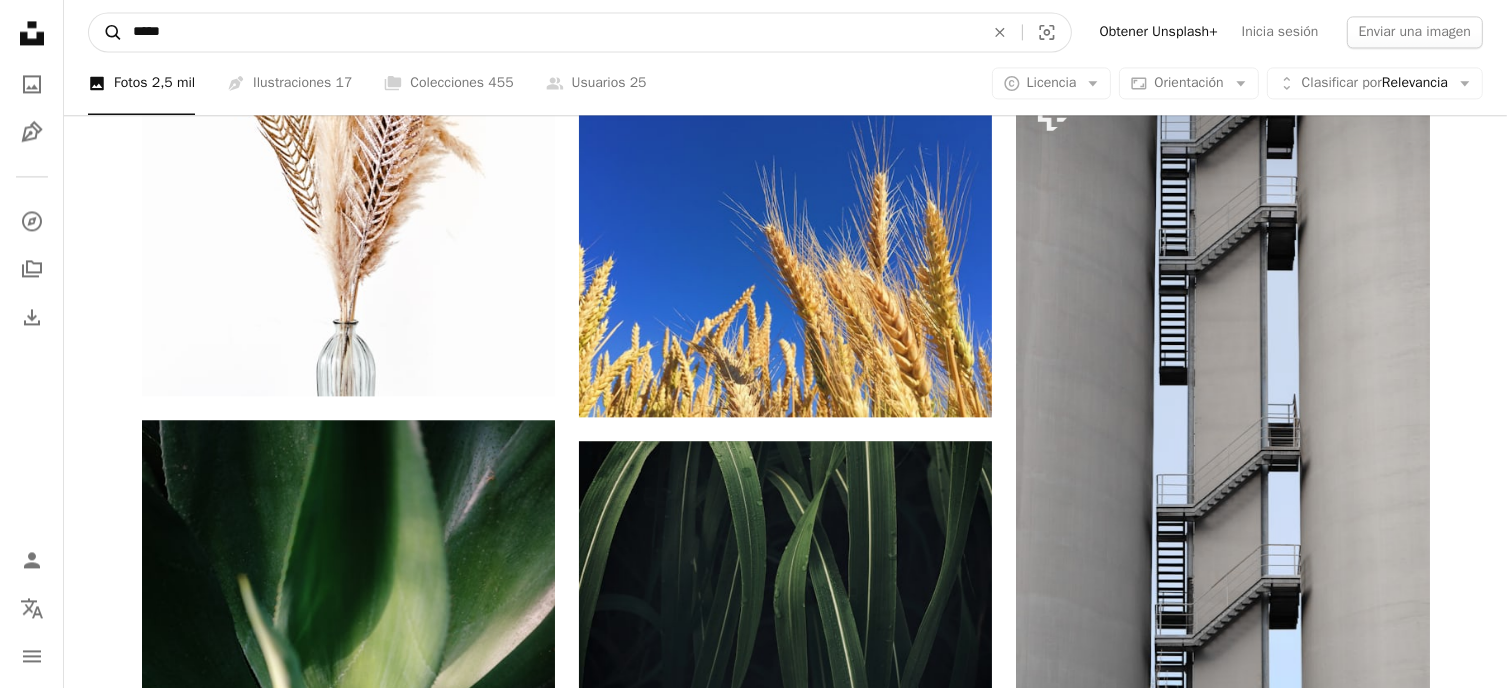 drag, startPoint x: 183, startPoint y: 41, endPoint x: 96, endPoint y: 21, distance: 89.26926 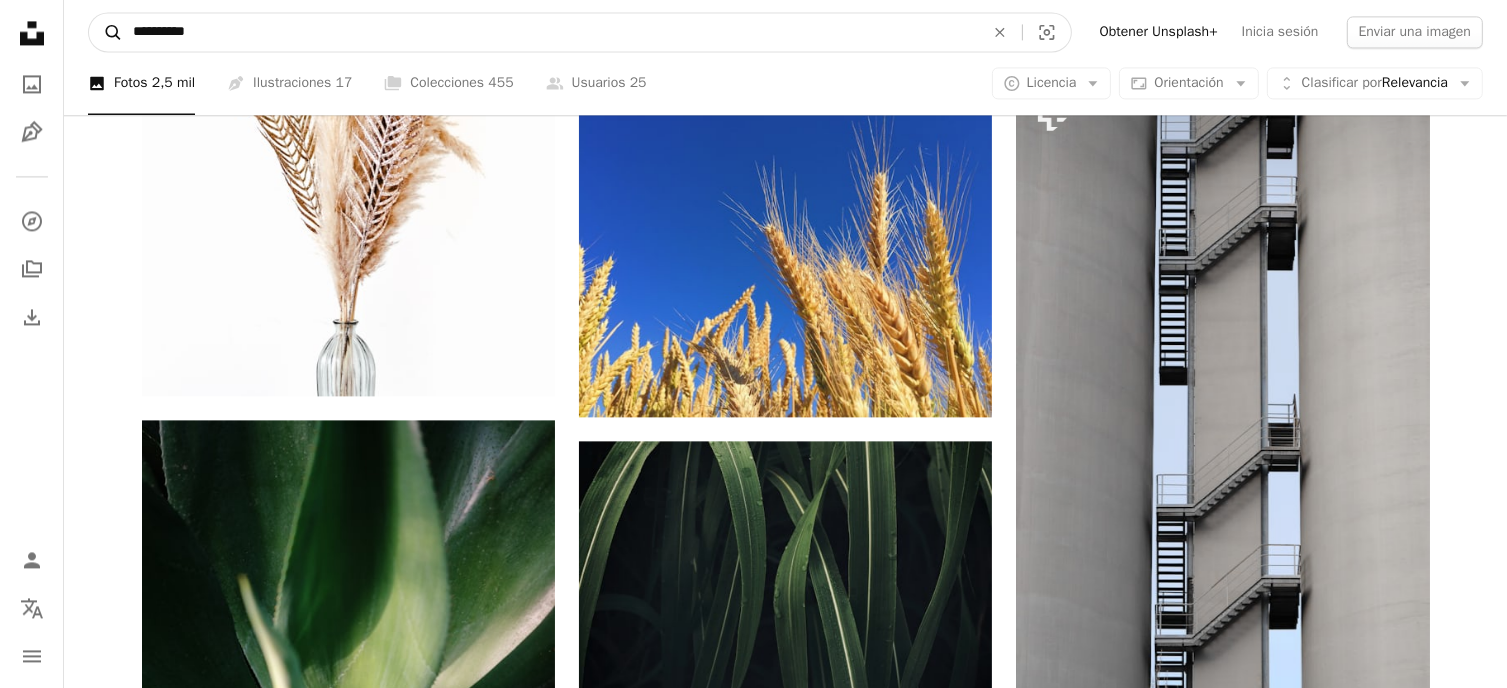type on "**********" 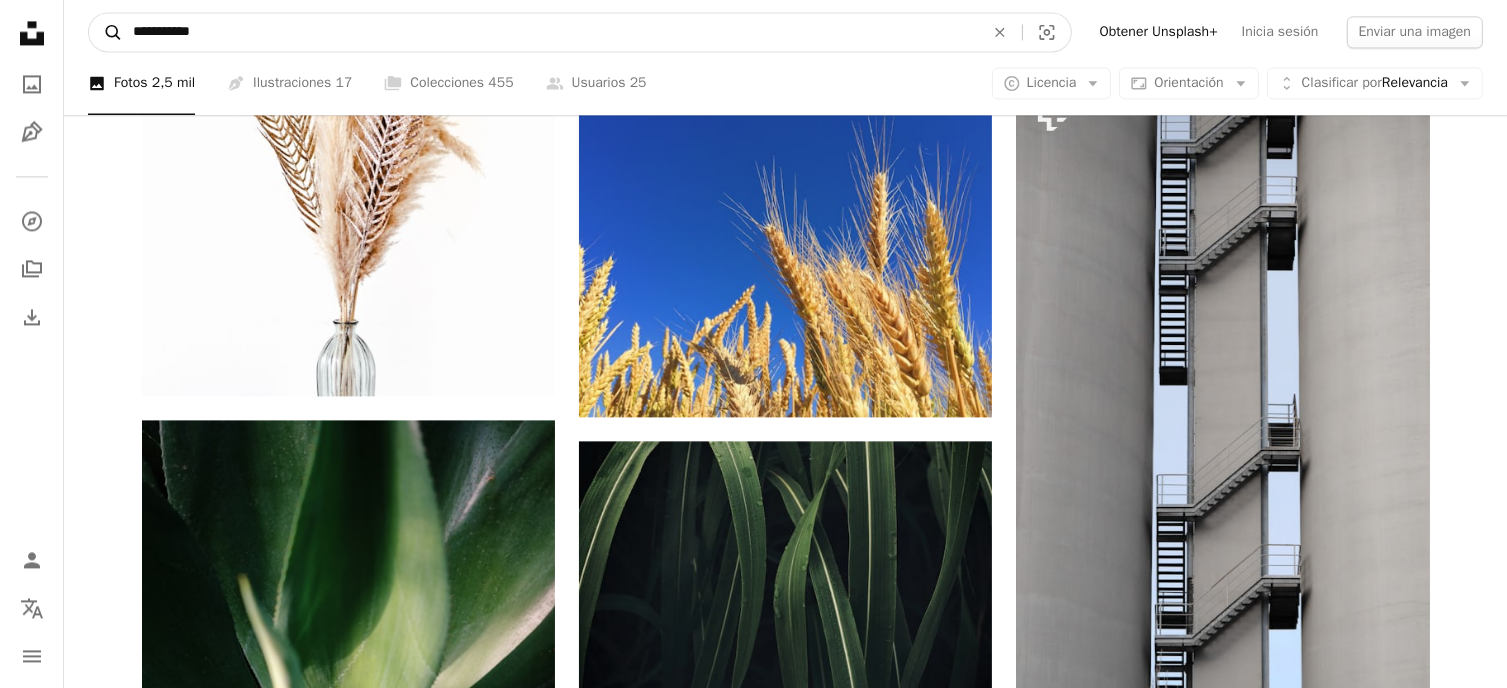 click on "A magnifying glass" at bounding box center [106, 32] 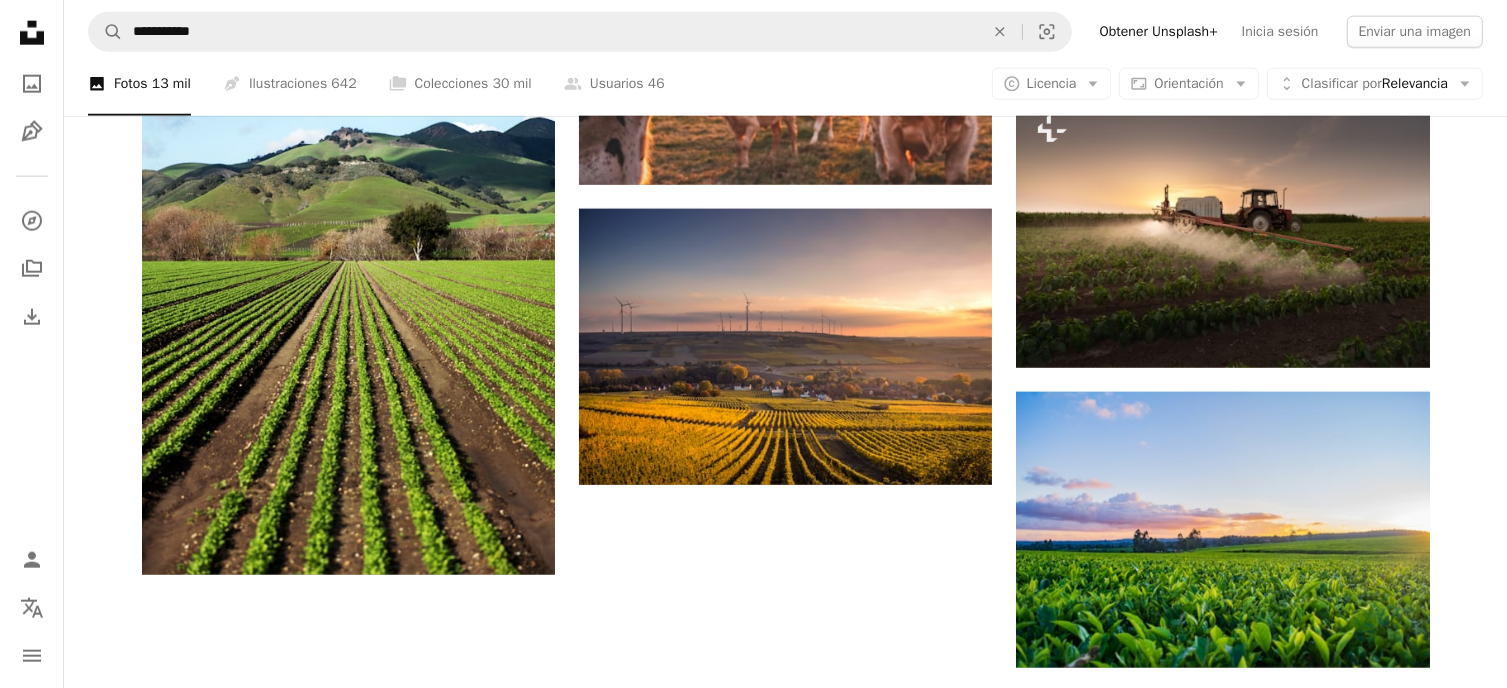 scroll, scrollTop: 2667, scrollLeft: 0, axis: vertical 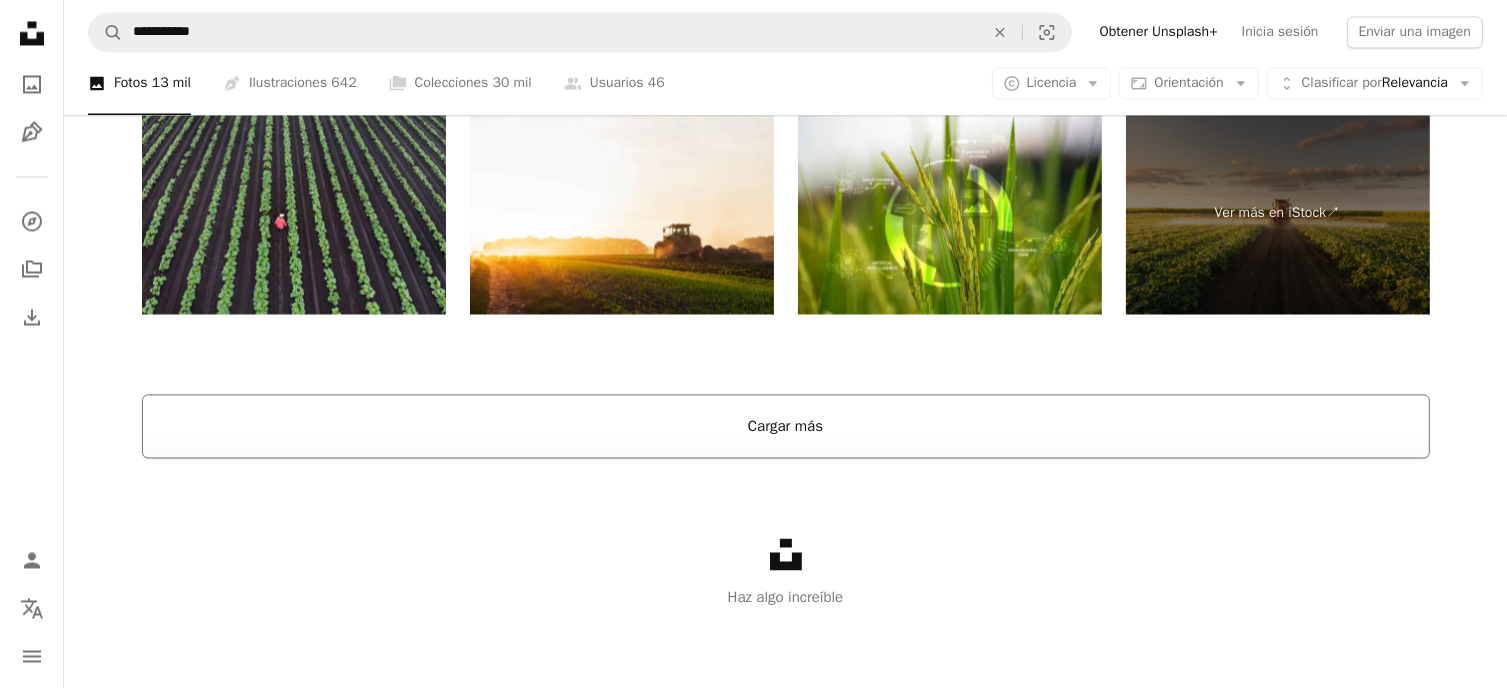 click on "Cargar más" at bounding box center [786, 426] 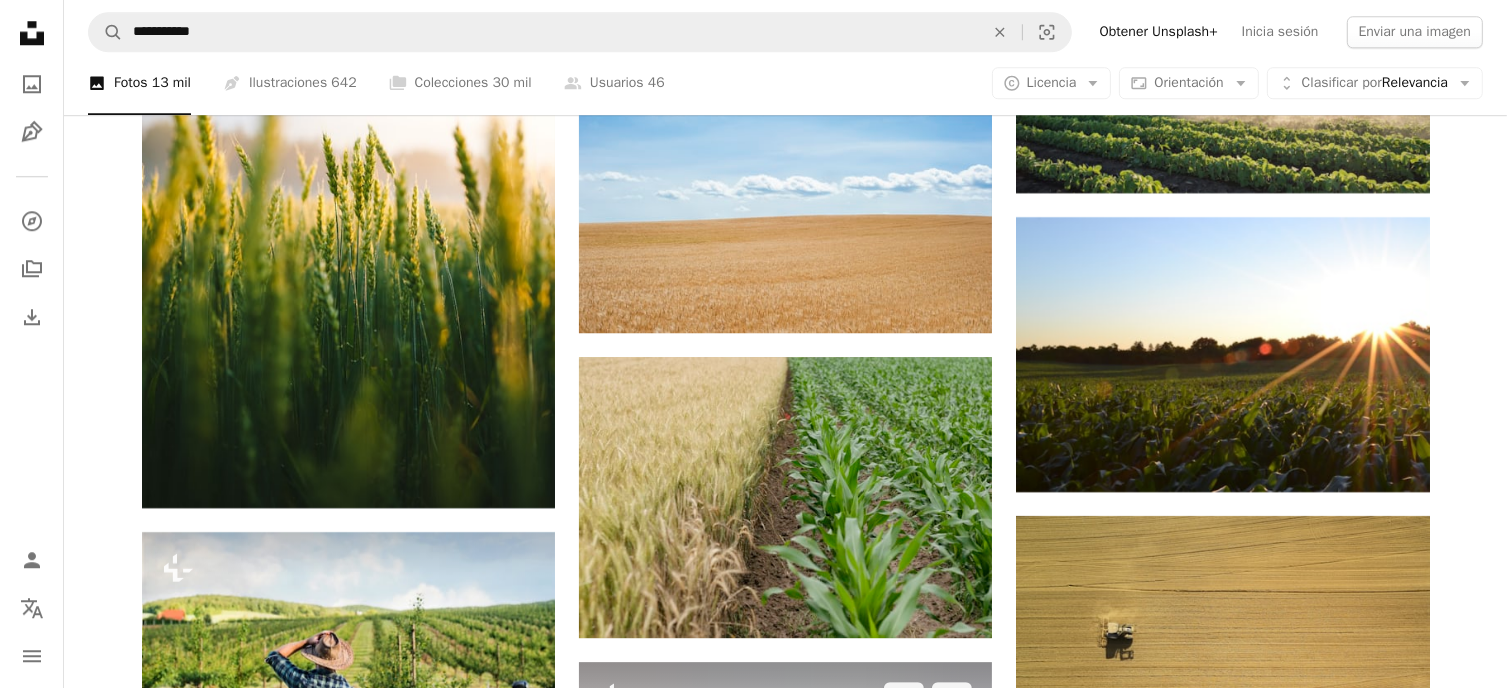 scroll, scrollTop: 12992, scrollLeft: 0, axis: vertical 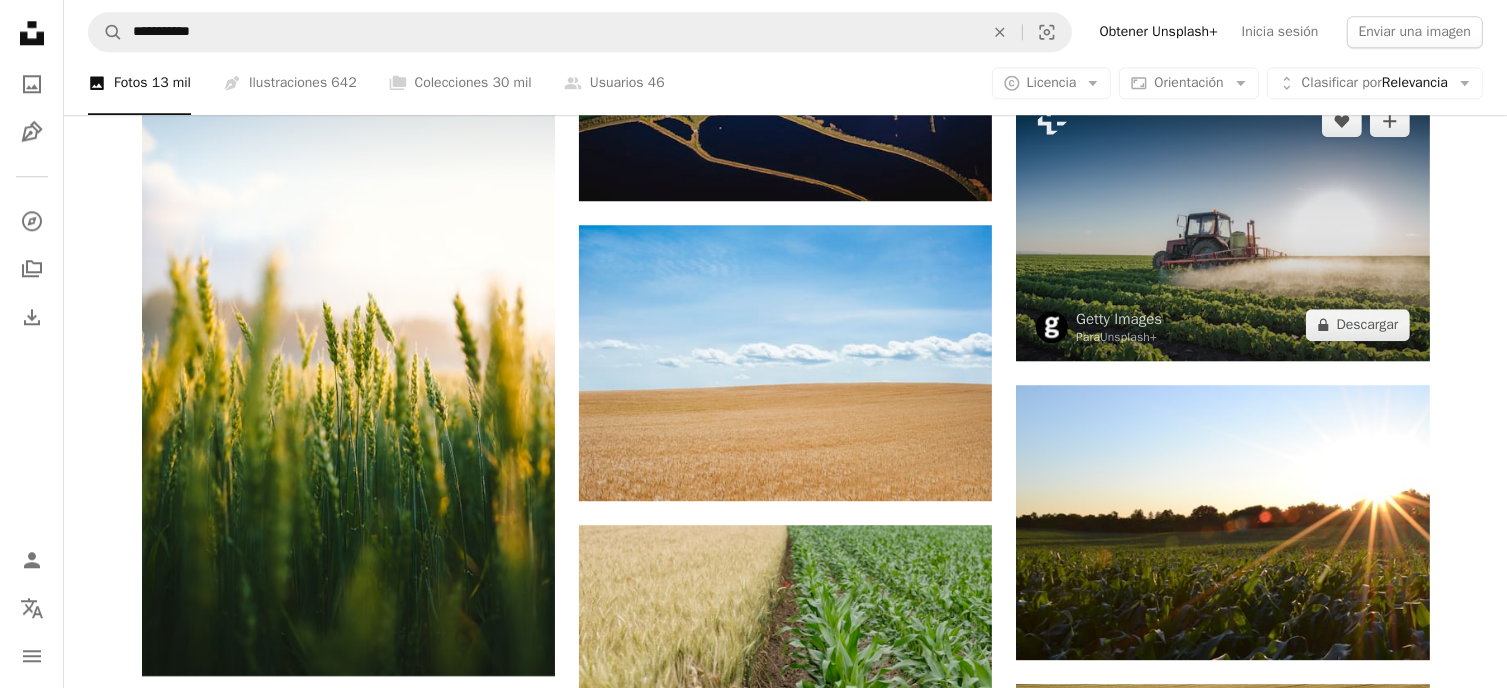 click at bounding box center [1222, 222] 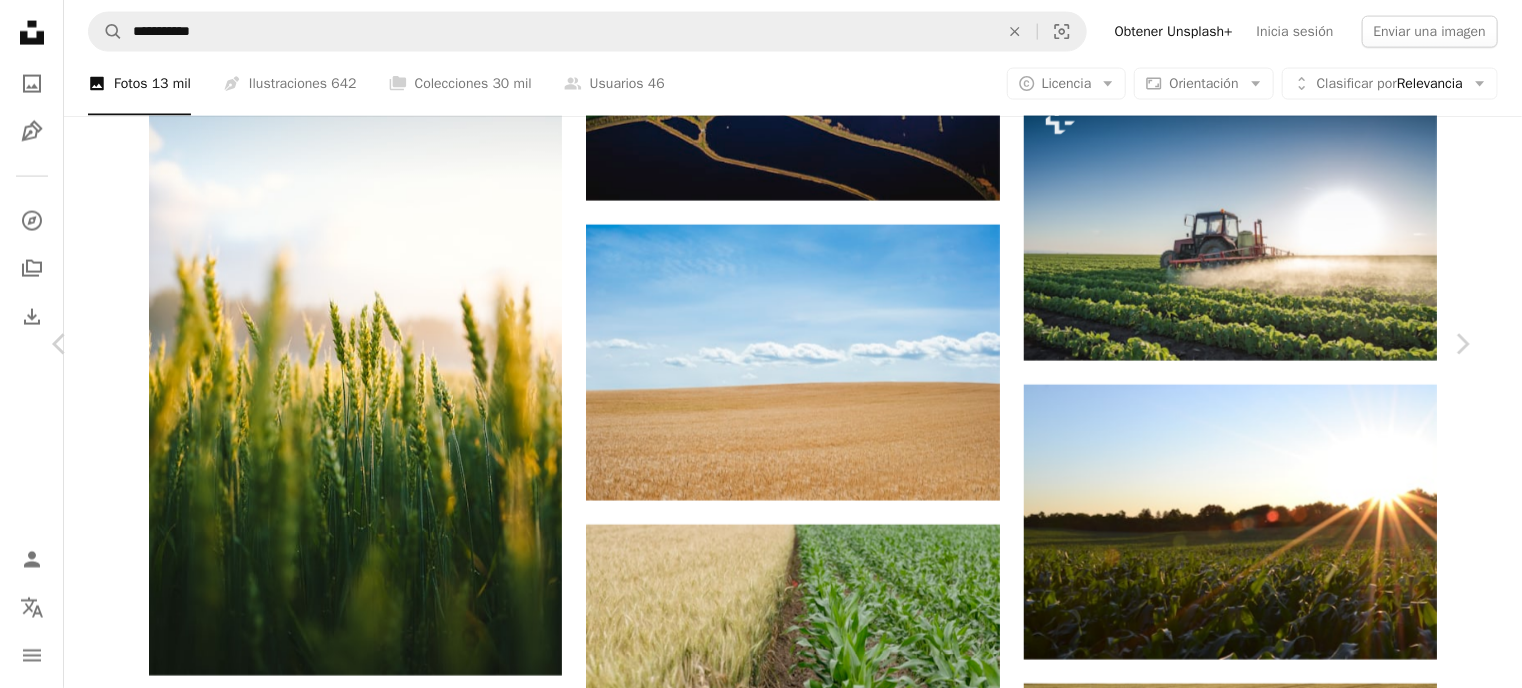 click on "An X shape" at bounding box center (20, 20) 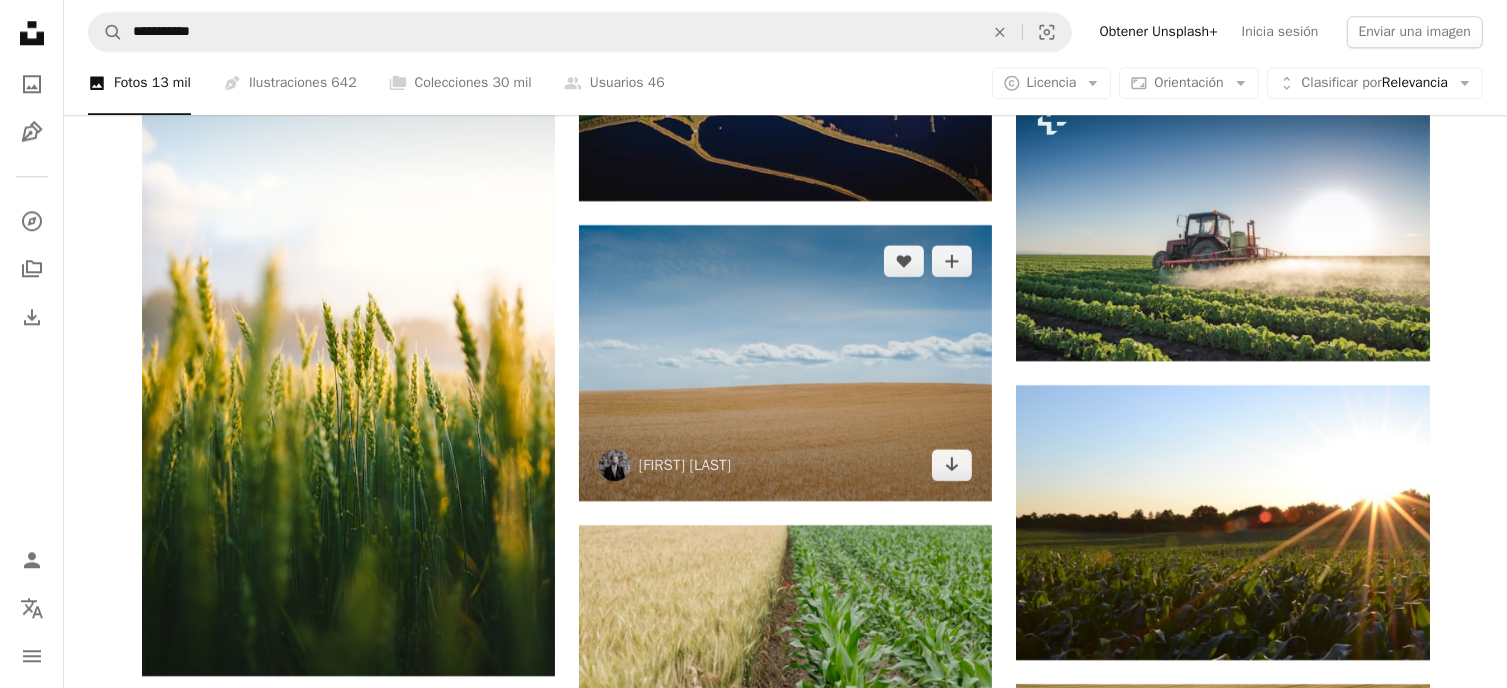 scroll, scrollTop: 13326, scrollLeft: 0, axis: vertical 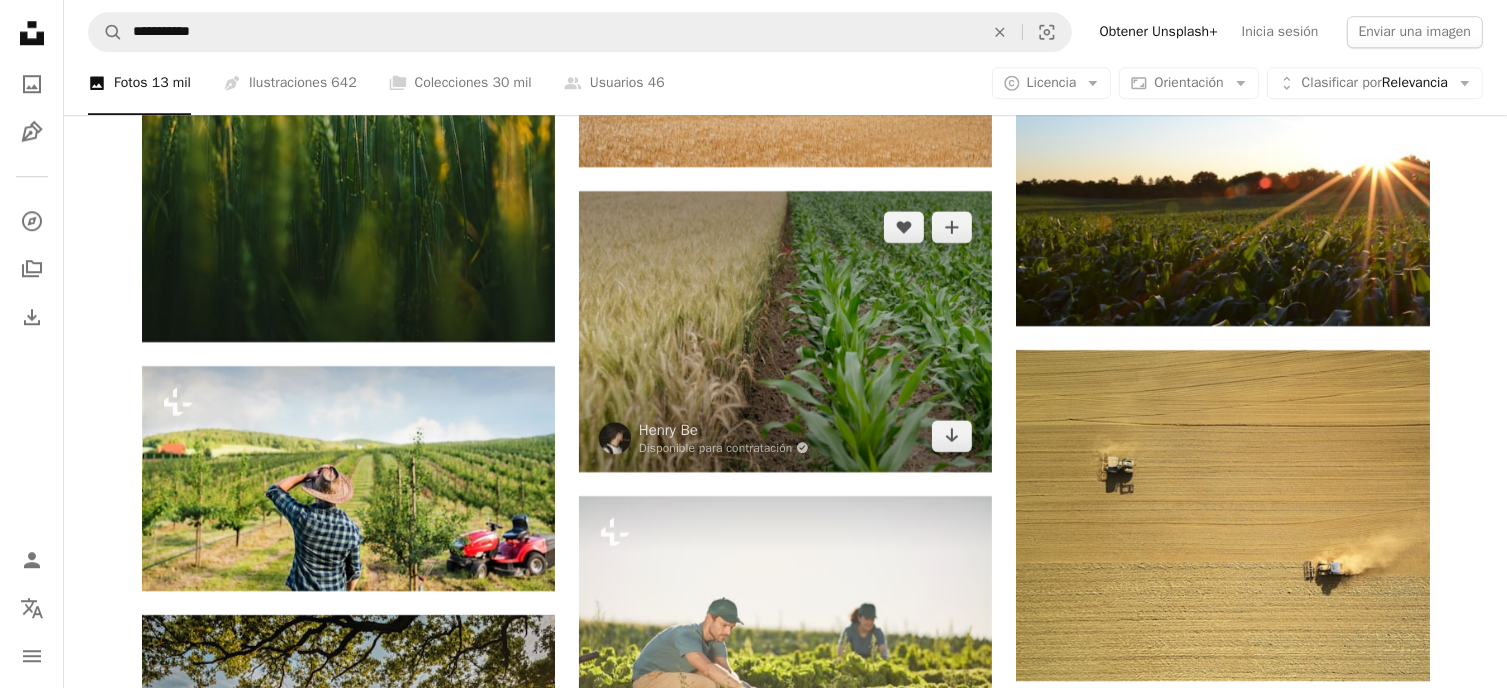 click at bounding box center (785, 331) 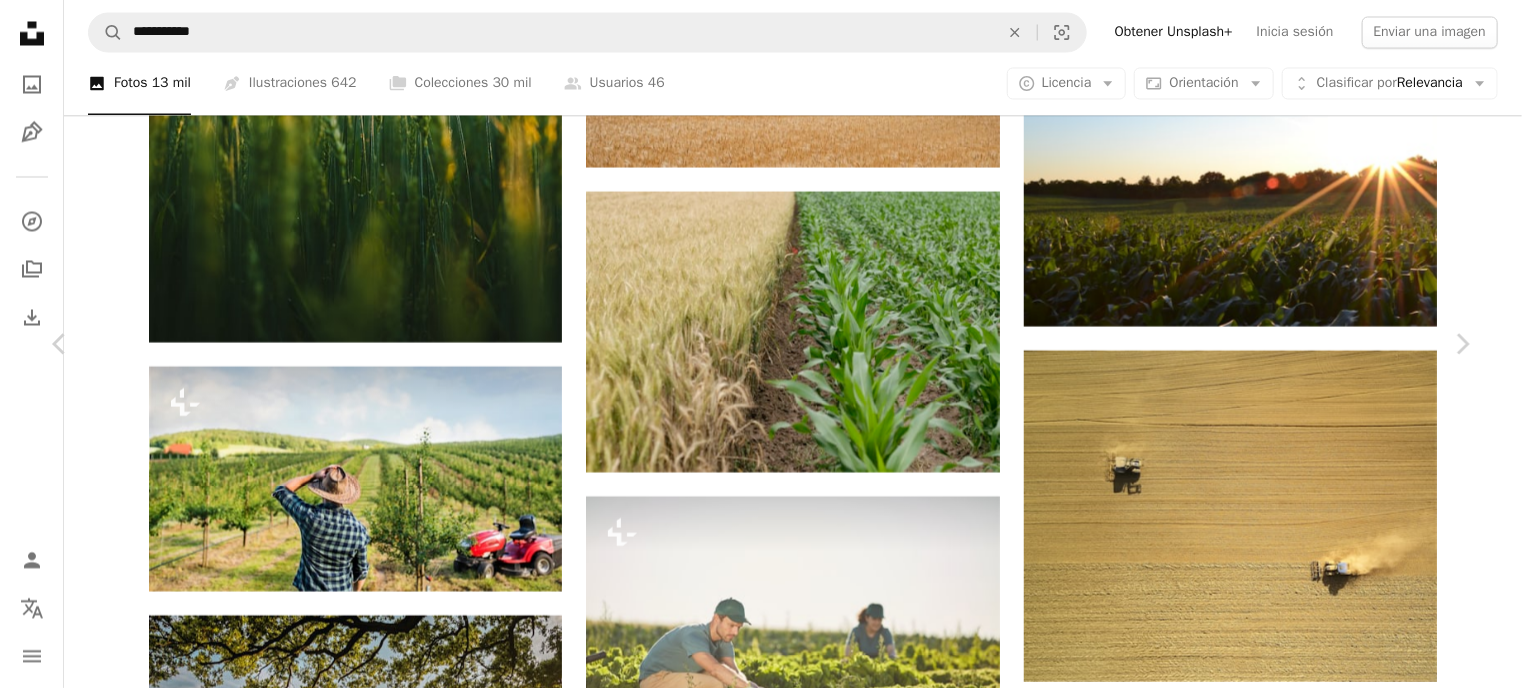 click on "An X shape Chevron left Chevron right [FIRST] Disponible para contratación A checkmark inside of a circle A heart A plus sign Editar imagen   Plus sign for Unsplash+ Descargar gratis Chevron down Zoom in Visualizaciones 4.707.504 Descargas 41.153 Presentado en Fotos A forward-right arrow Compartir Info icon Información More Actions Calendar outlined Publicado el  3 de junio de 2016 Camera NIKON CORPORATION, NIKON D5100 Safety Uso gratuito bajo la  Licencia Unsplash víveres planta granja agricultura campo agricultura suelo trigo maíz crecer perspectiva cultivos Cereal cosecha fila Presentado Filas verde hierba verdura Imágenes de dominio público Explora imágenes premium relacionadas en iStock  |  Ahorra un 20 % con el código UNSPLASH20 Ver más en iStock  ↗ Imágenes relacionadas A heart A plus sign Waldemar Arrow pointing down Plus sign for Unsplash+ A heart A plus sign" at bounding box center (761, 3537) 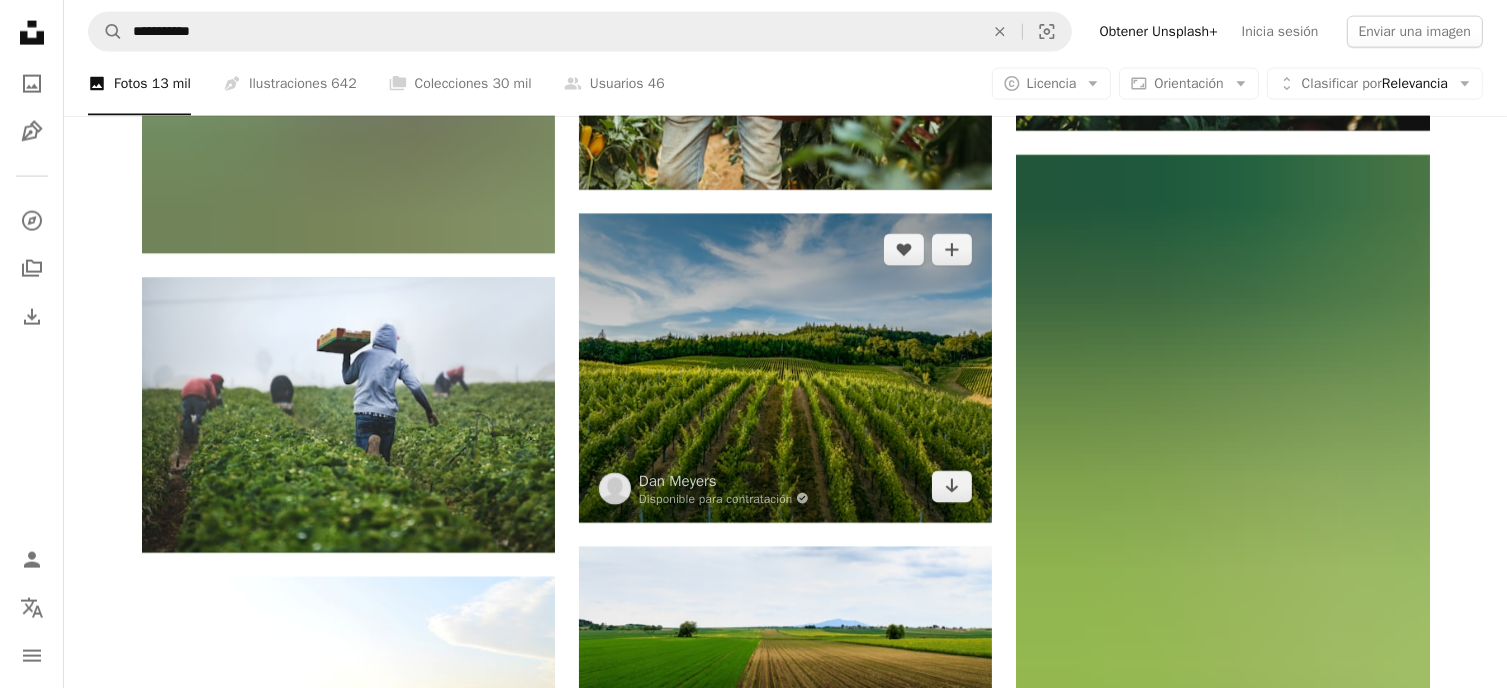 scroll, scrollTop: 18492, scrollLeft: 0, axis: vertical 